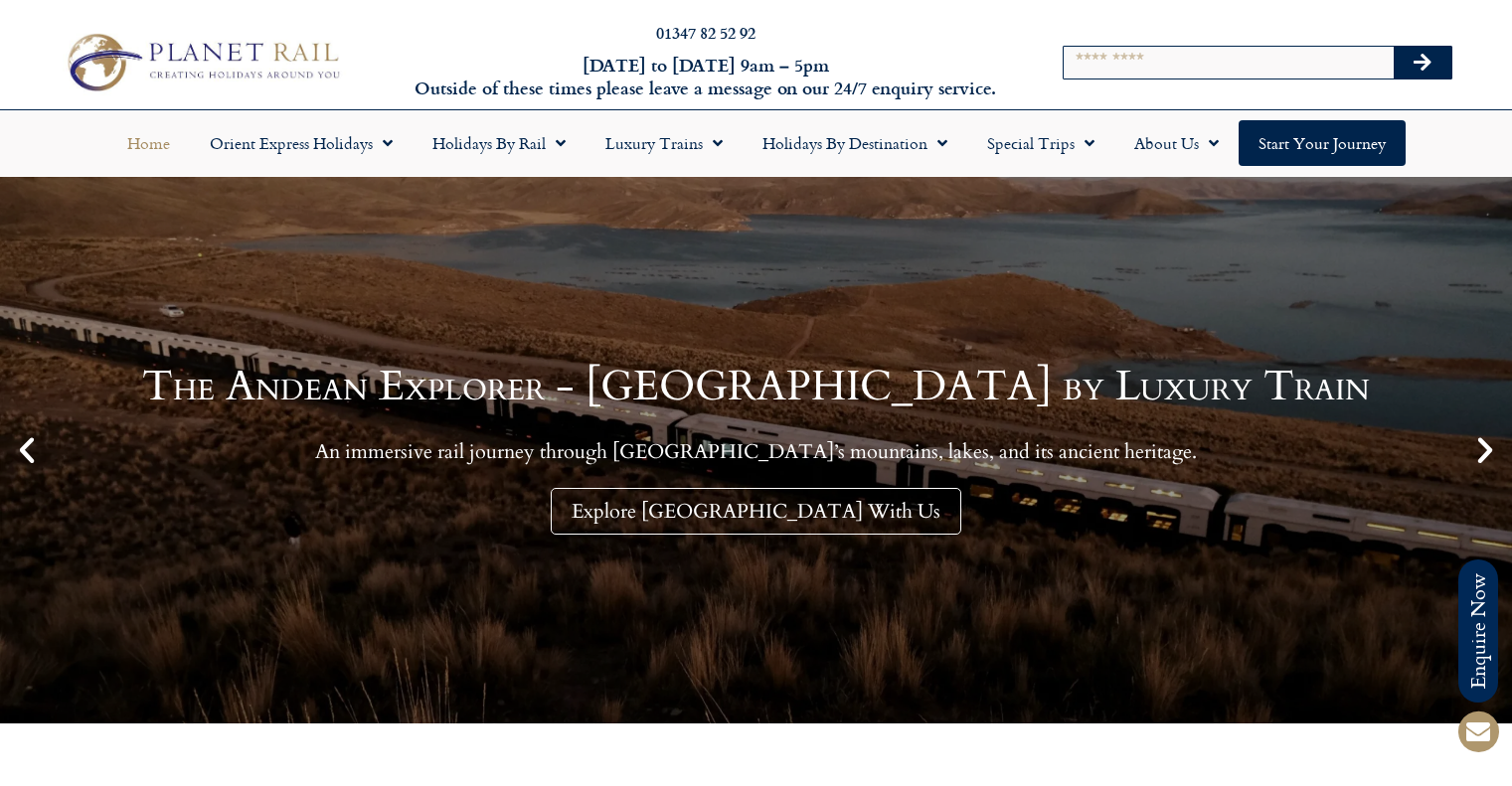 scroll, scrollTop: 0, scrollLeft: 0, axis: both 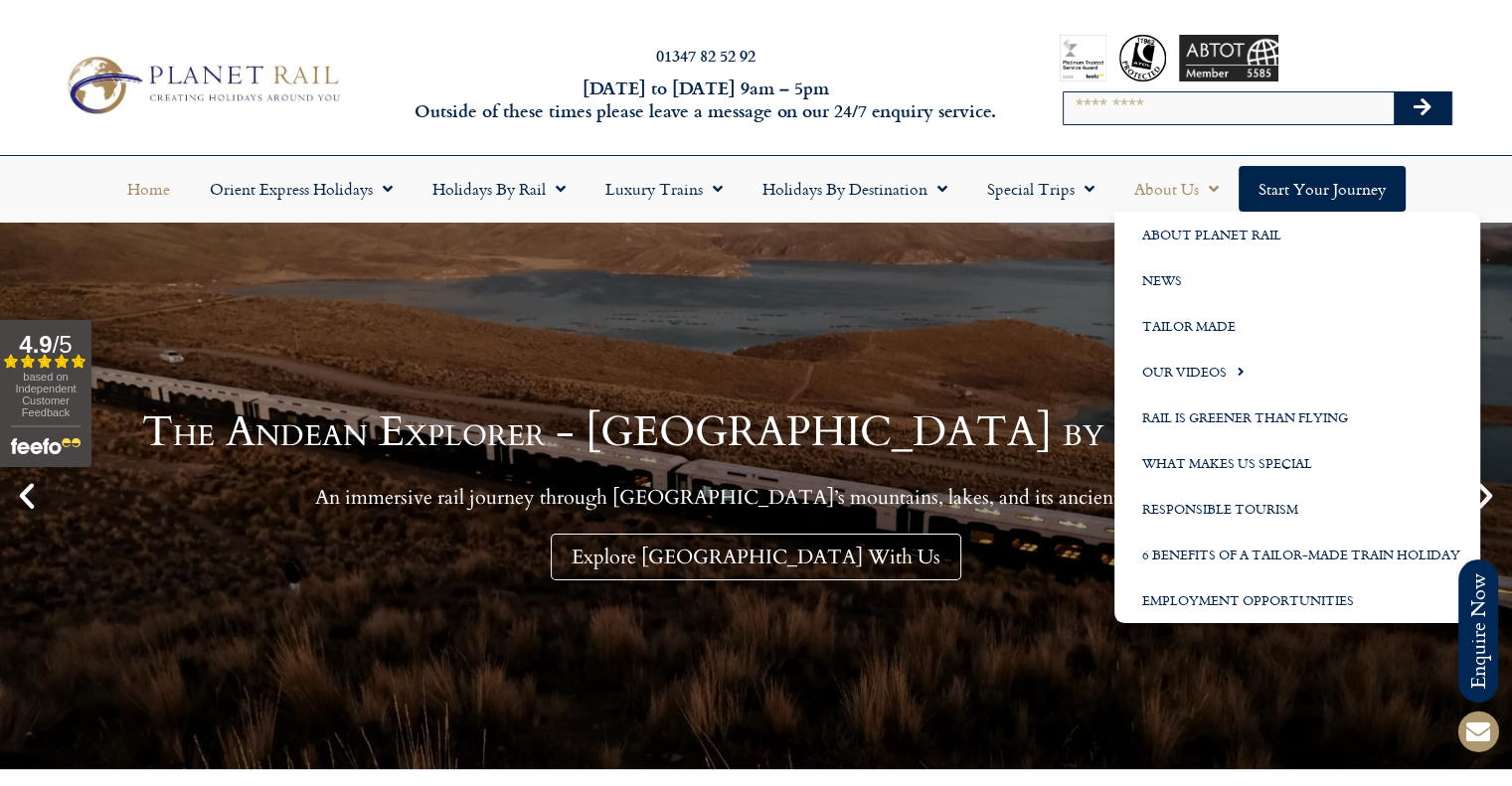 click on "About Us" 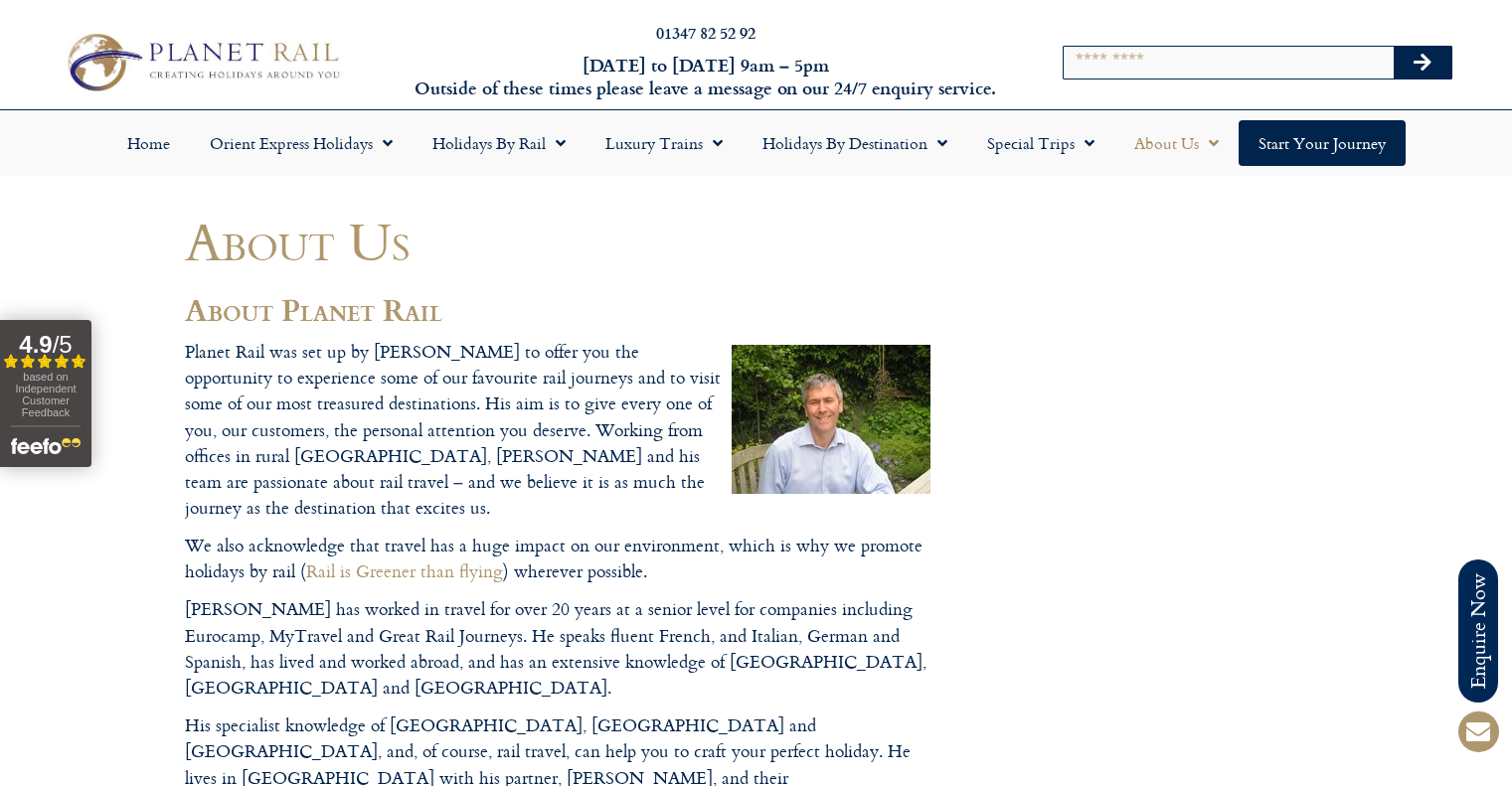 scroll, scrollTop: 0, scrollLeft: 0, axis: both 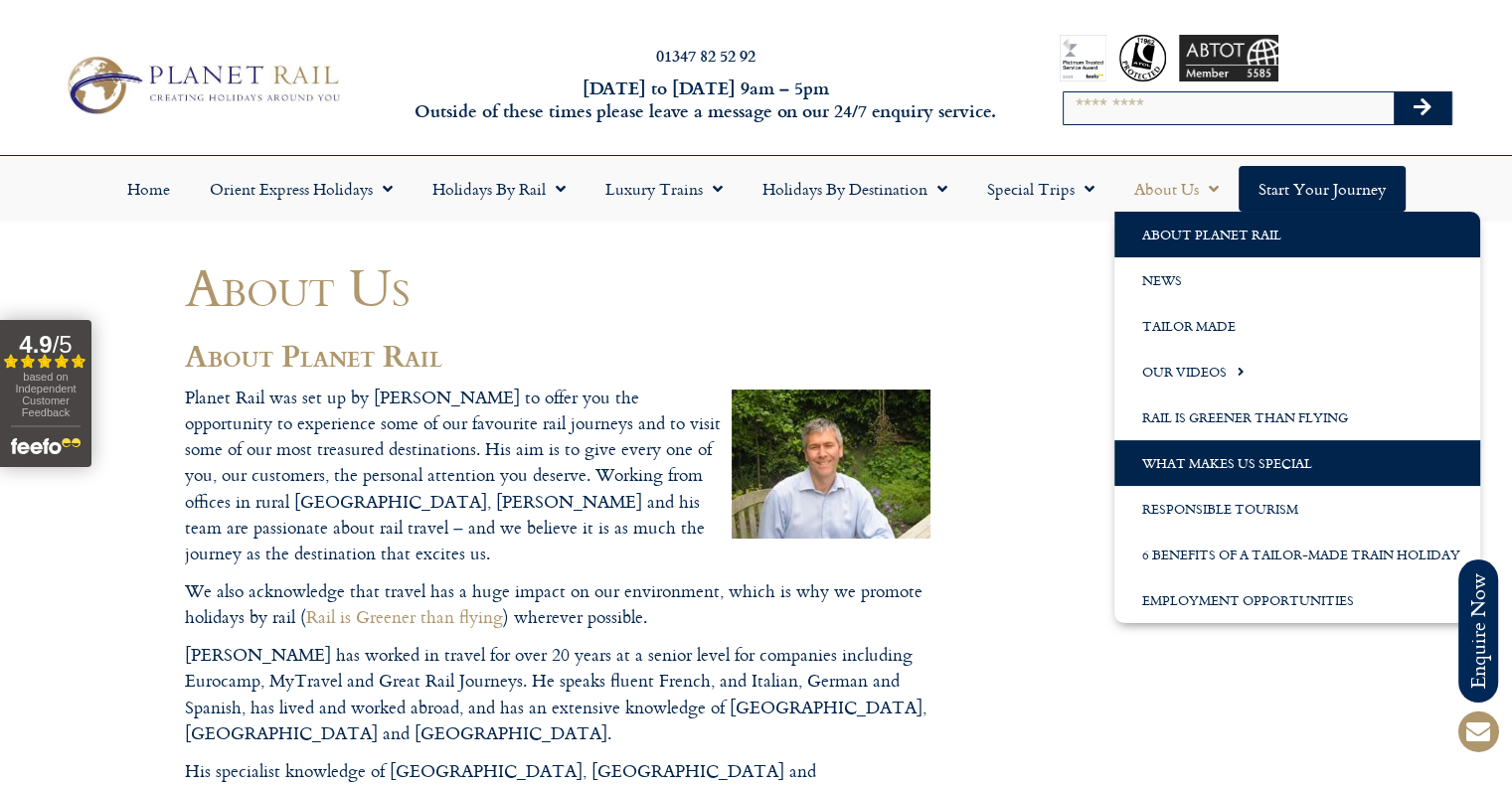 click on "What Makes us Special" 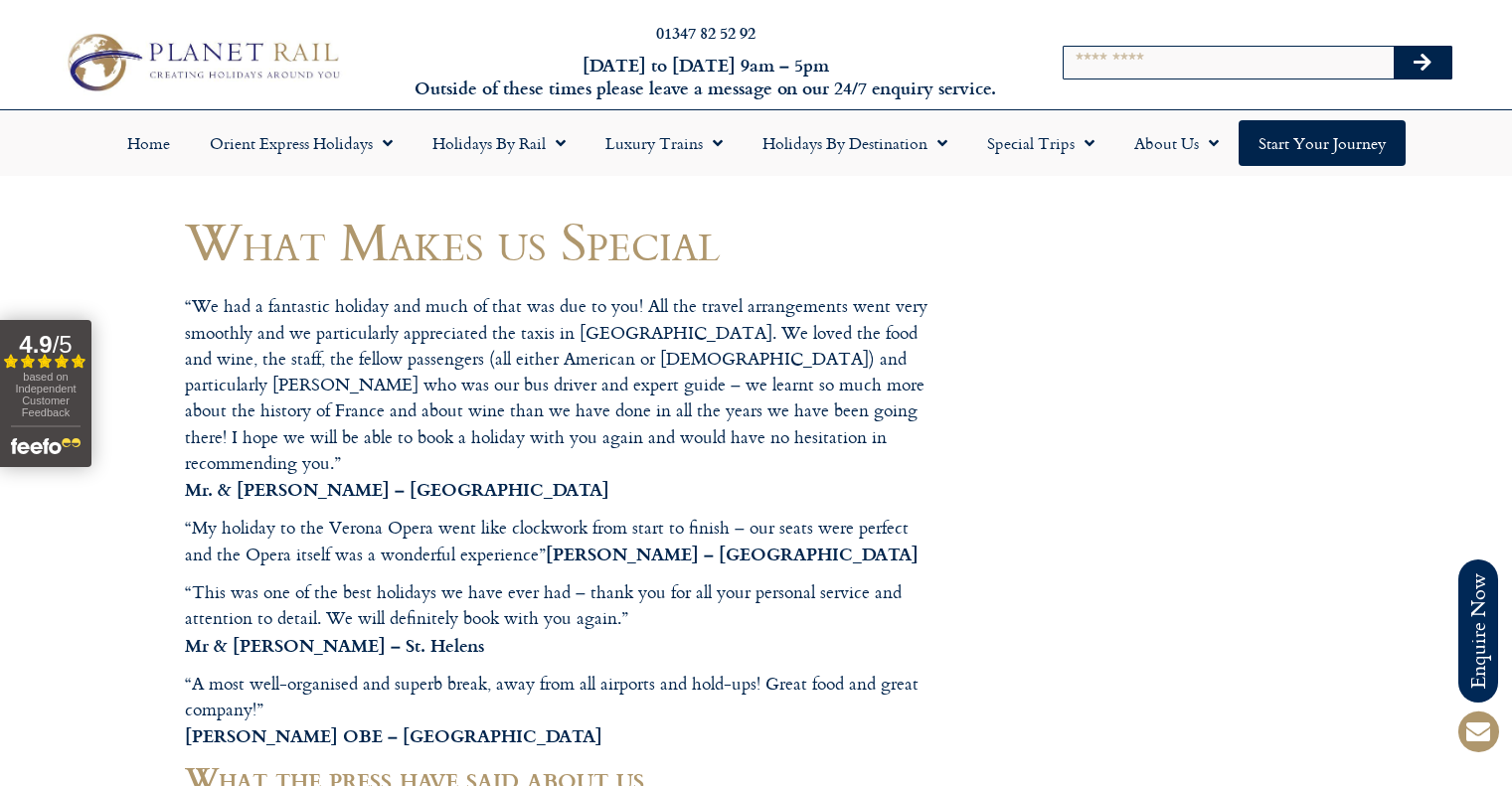 scroll, scrollTop: 0, scrollLeft: 0, axis: both 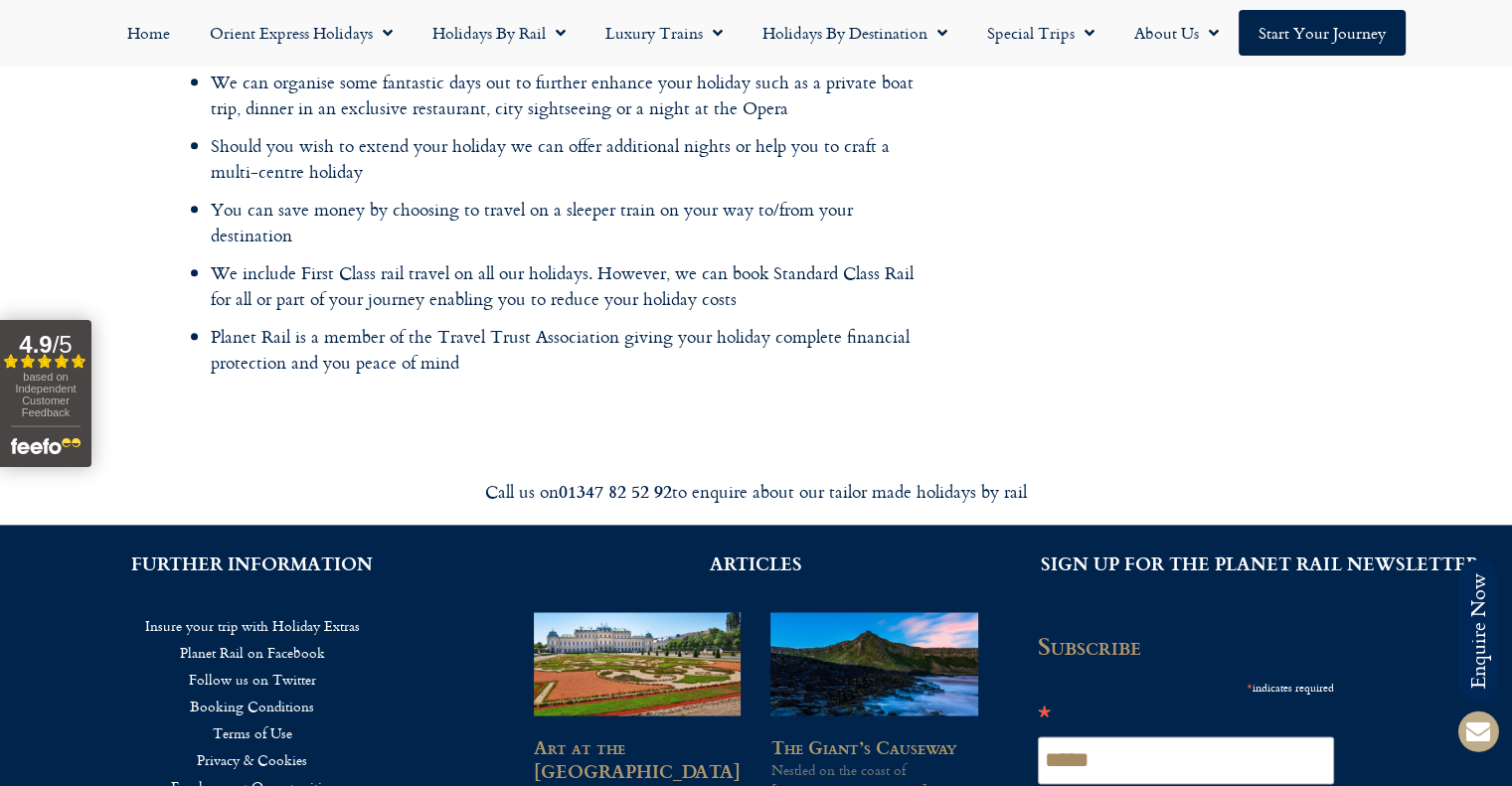click at bounding box center [1478, 731] 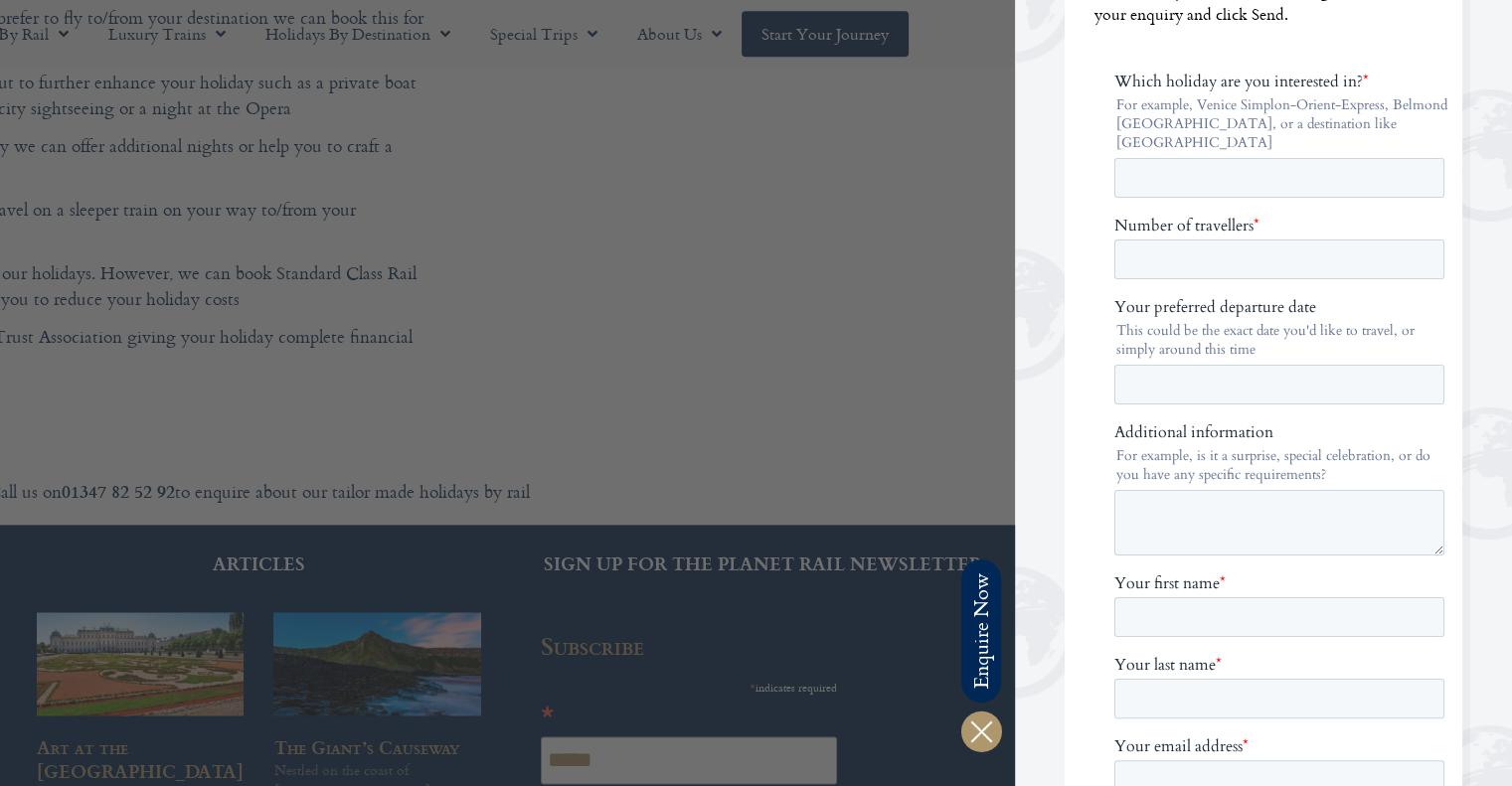 scroll, scrollTop: 0, scrollLeft: 0, axis: both 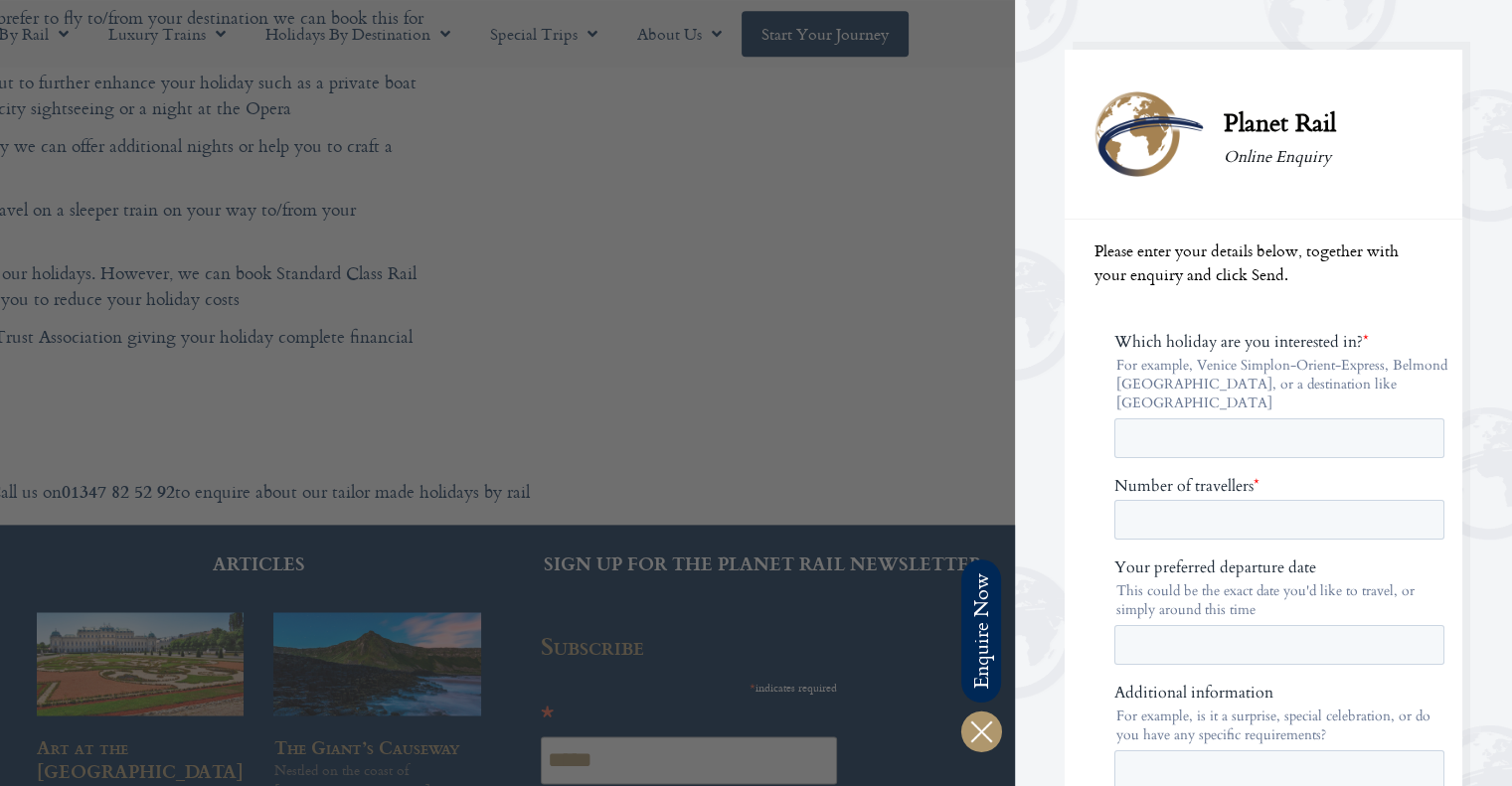 click at bounding box center [258, 393] 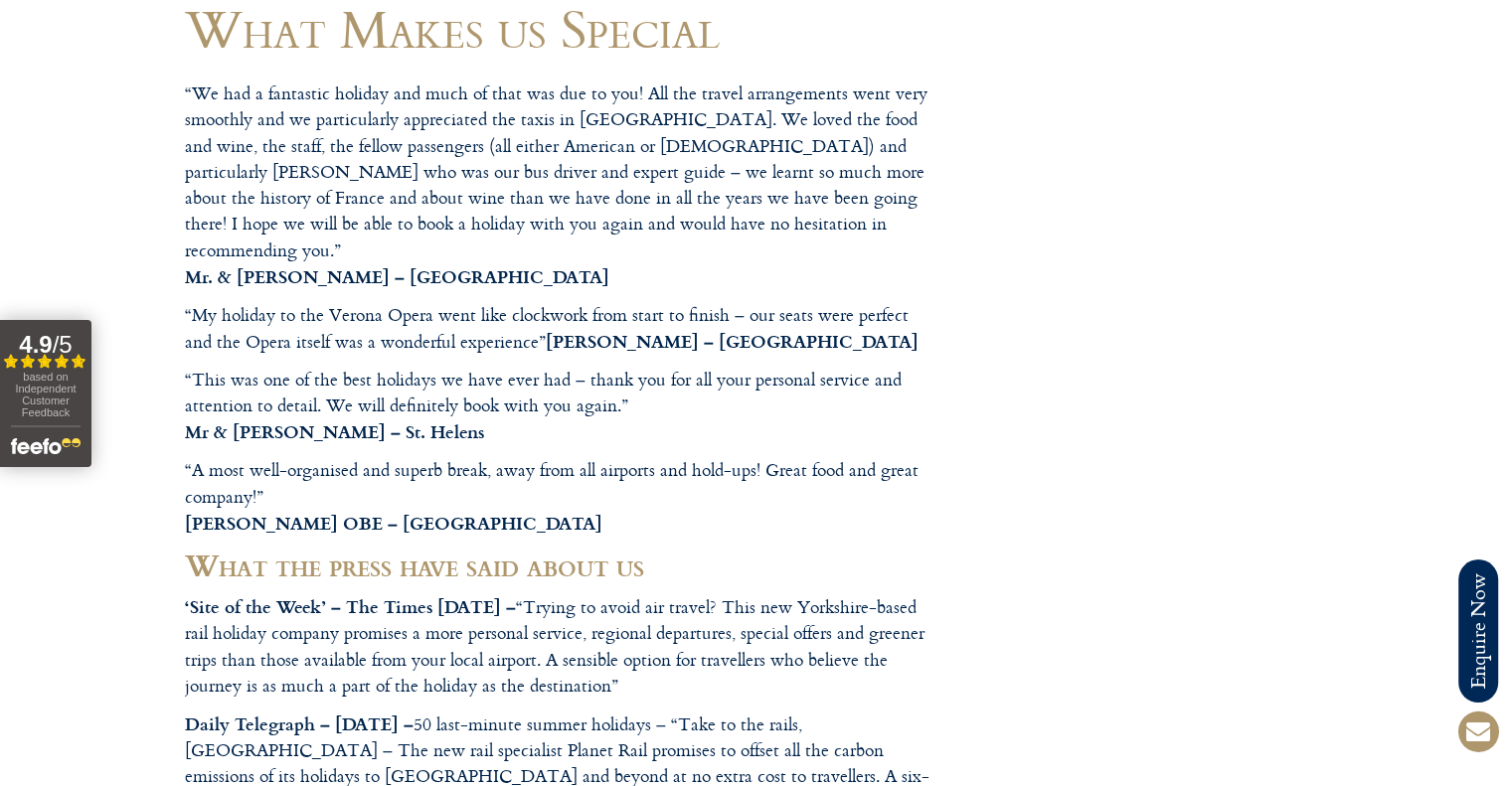 scroll, scrollTop: 0, scrollLeft: 0, axis: both 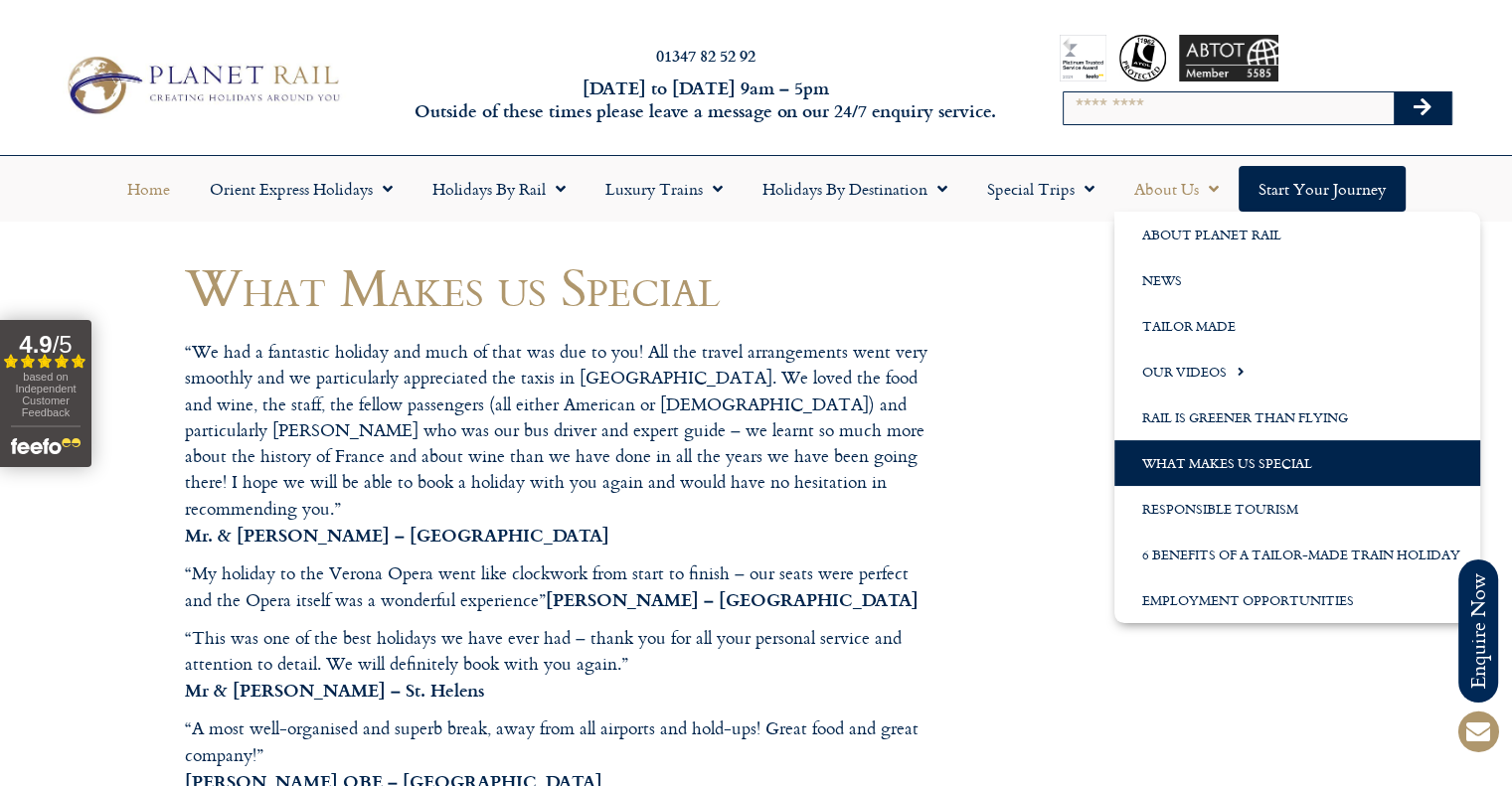 click on "Home" 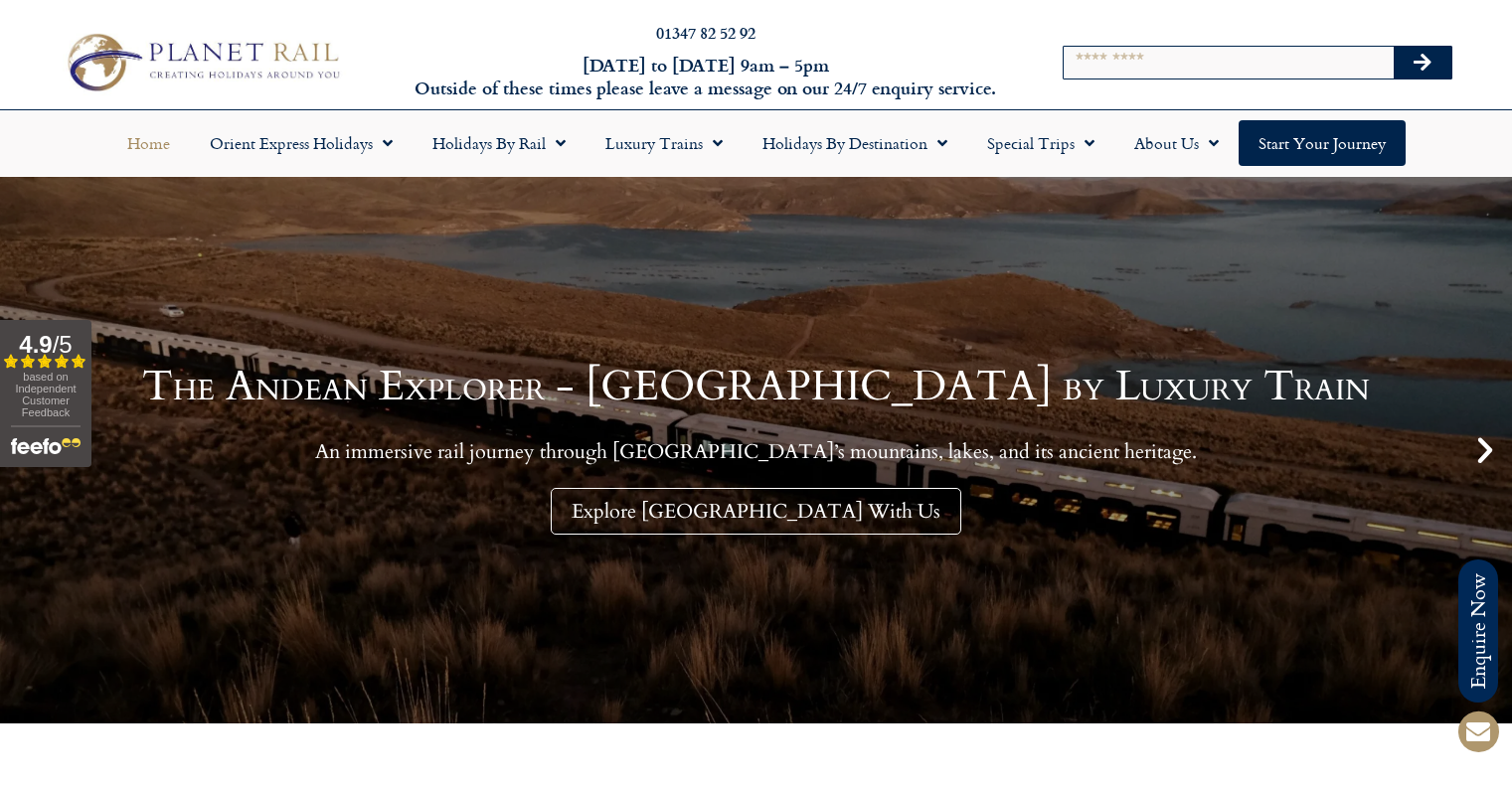 scroll, scrollTop: 0, scrollLeft: 0, axis: both 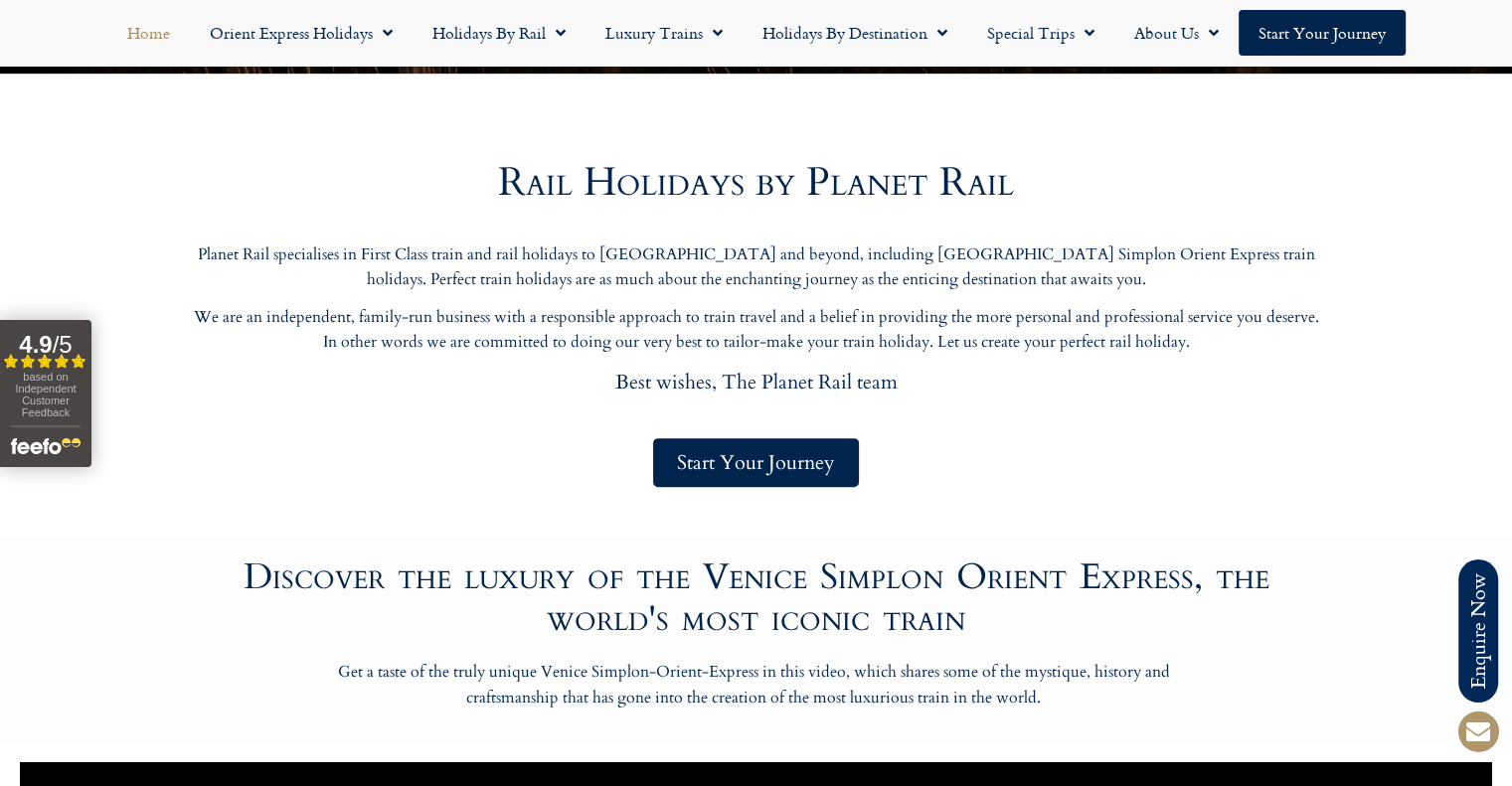 click on "based on Independent Customer Feedback" at bounding box center [46, 397] 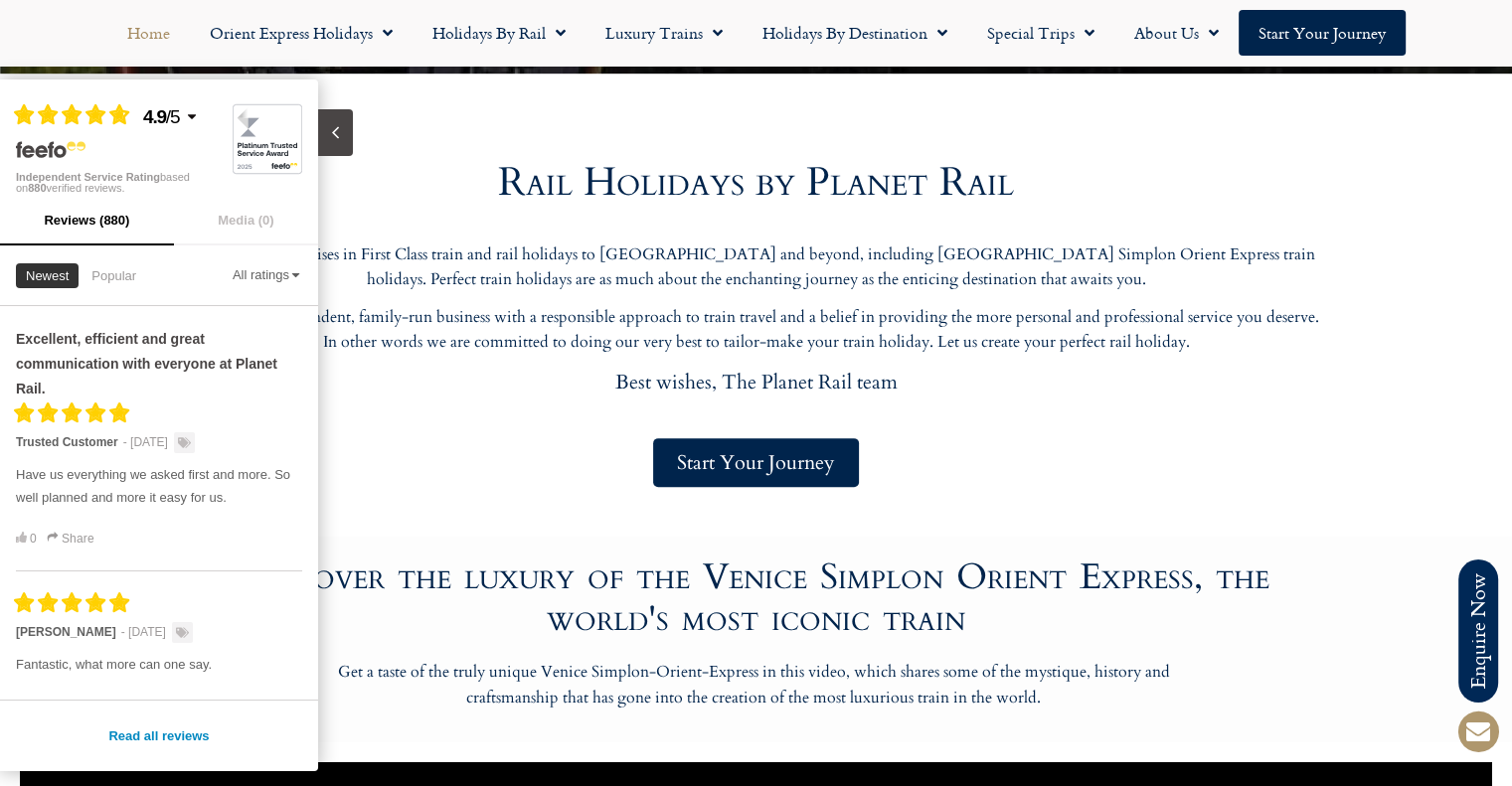 click on "All ratings" at bounding box center (267, 274) 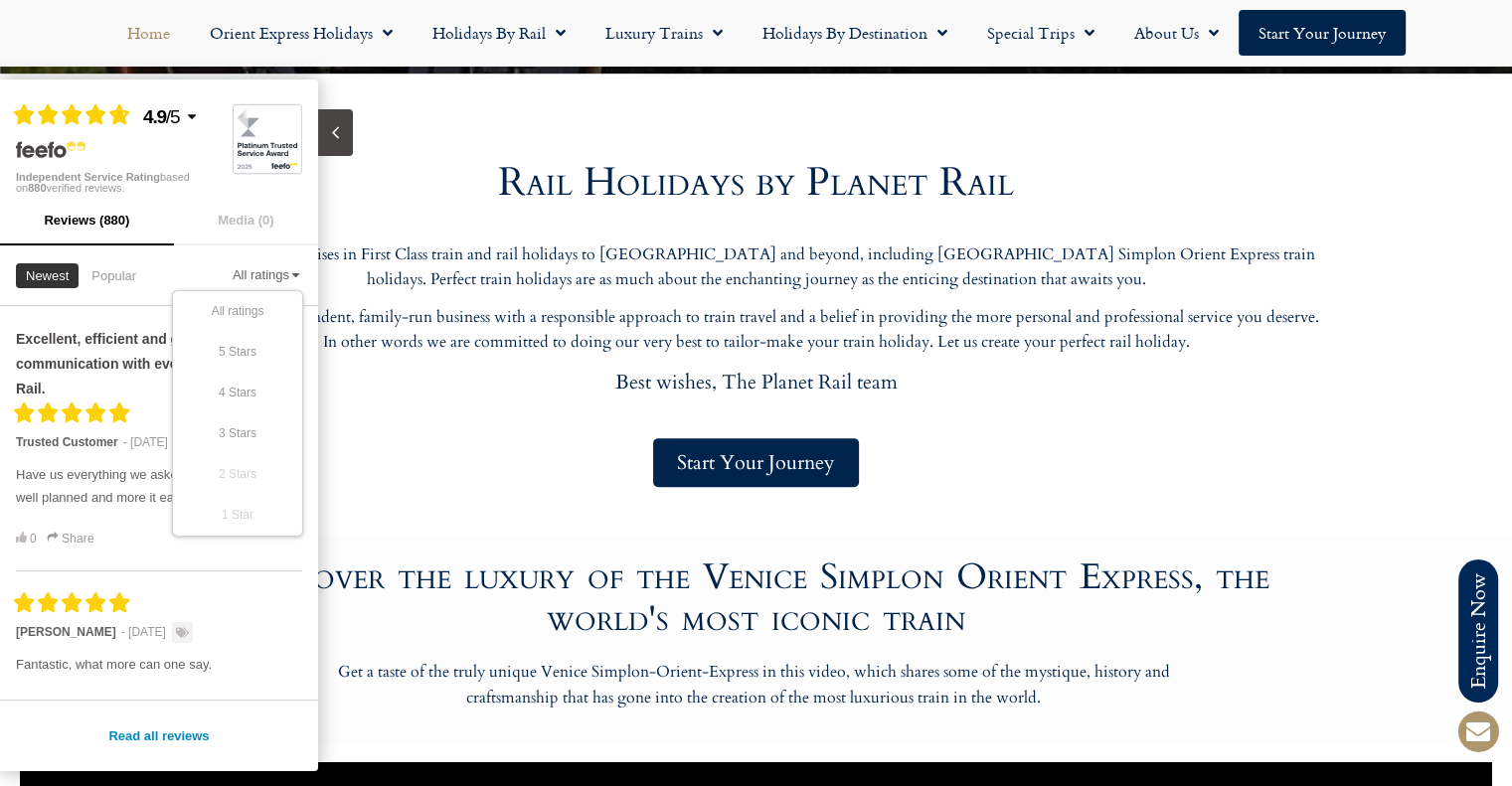 click on "All ratings" at bounding box center (267, 274) 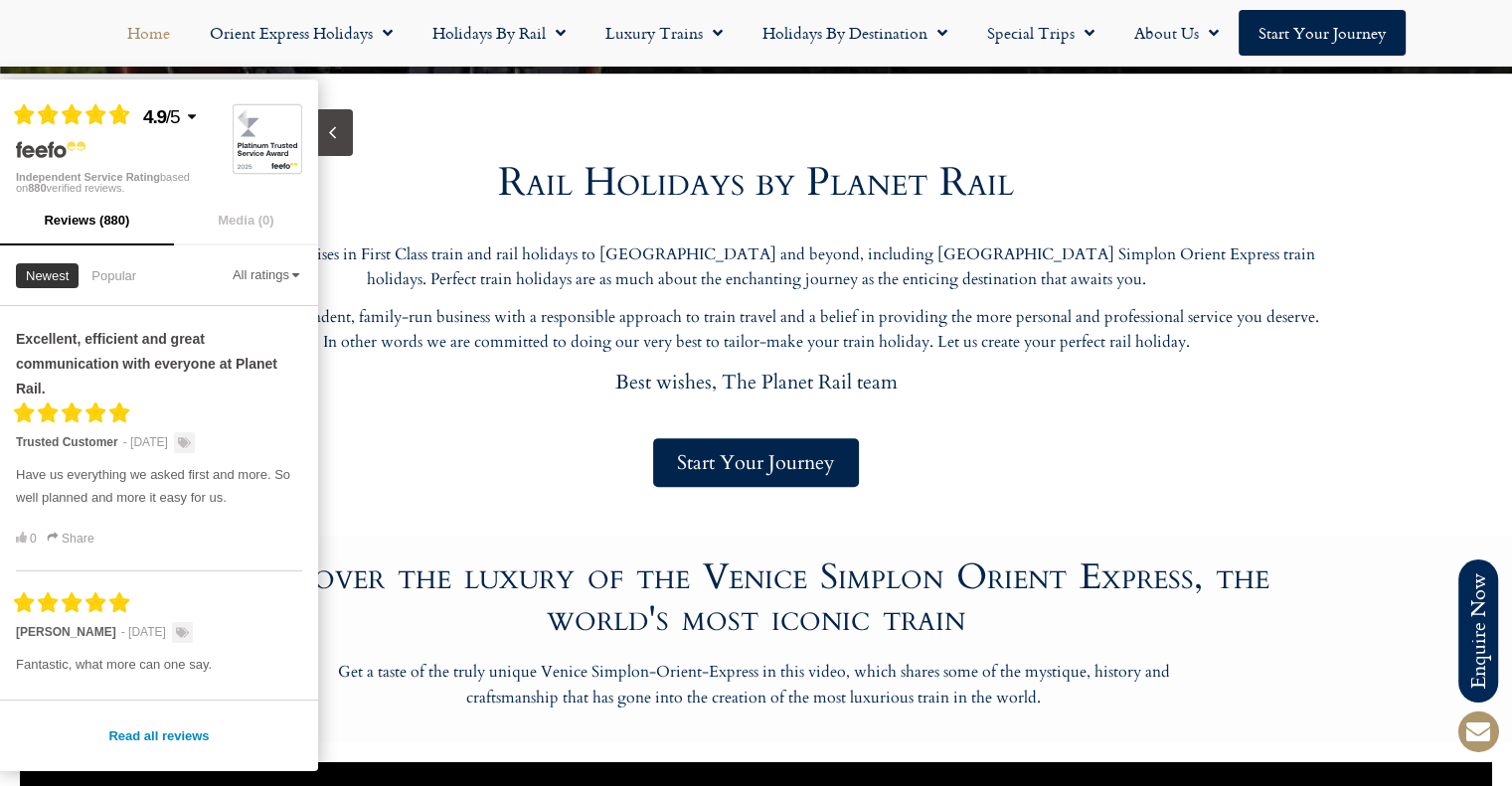 click at bounding box center (335, 132) 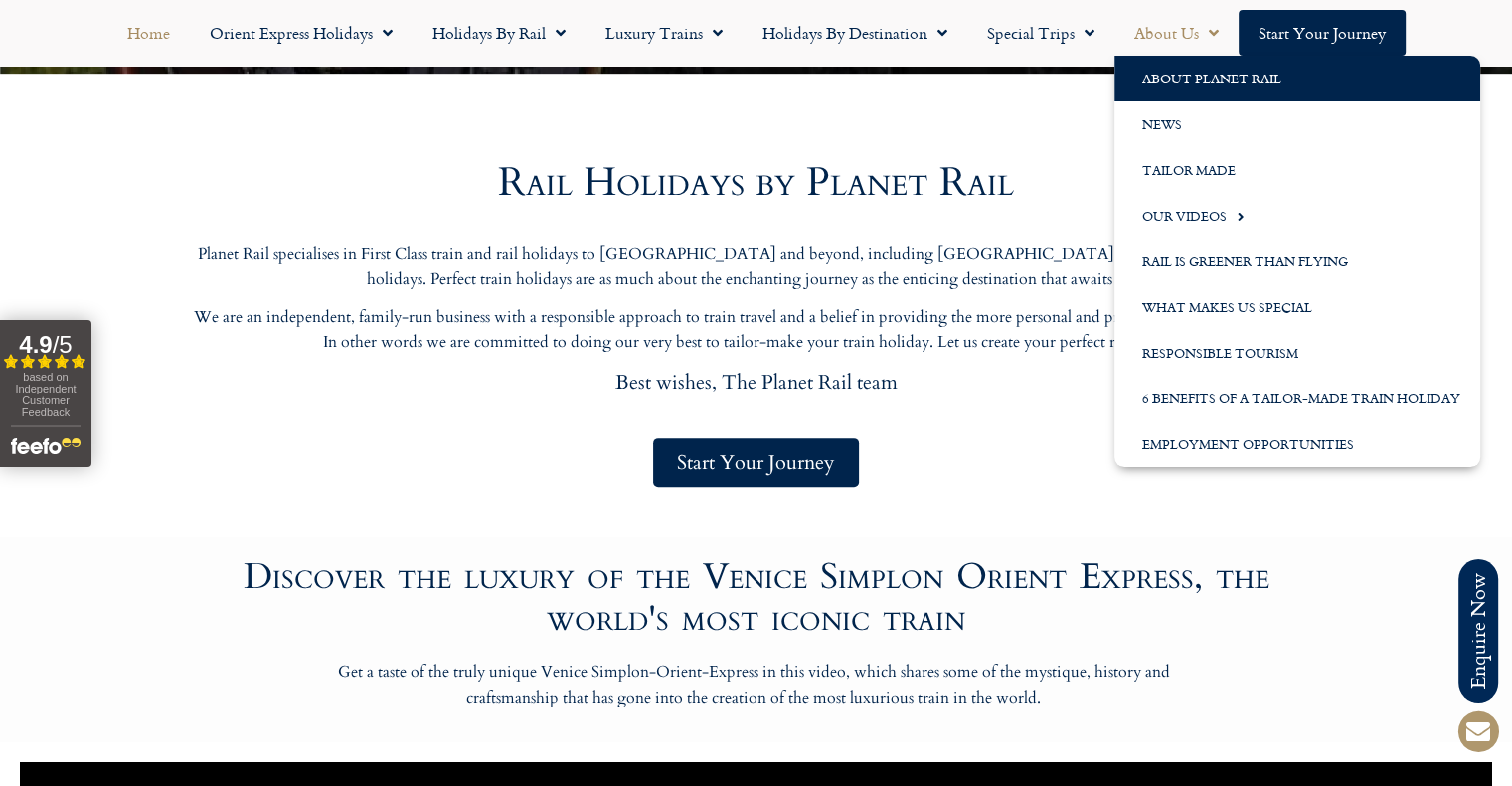 click on "About Planet Rail" 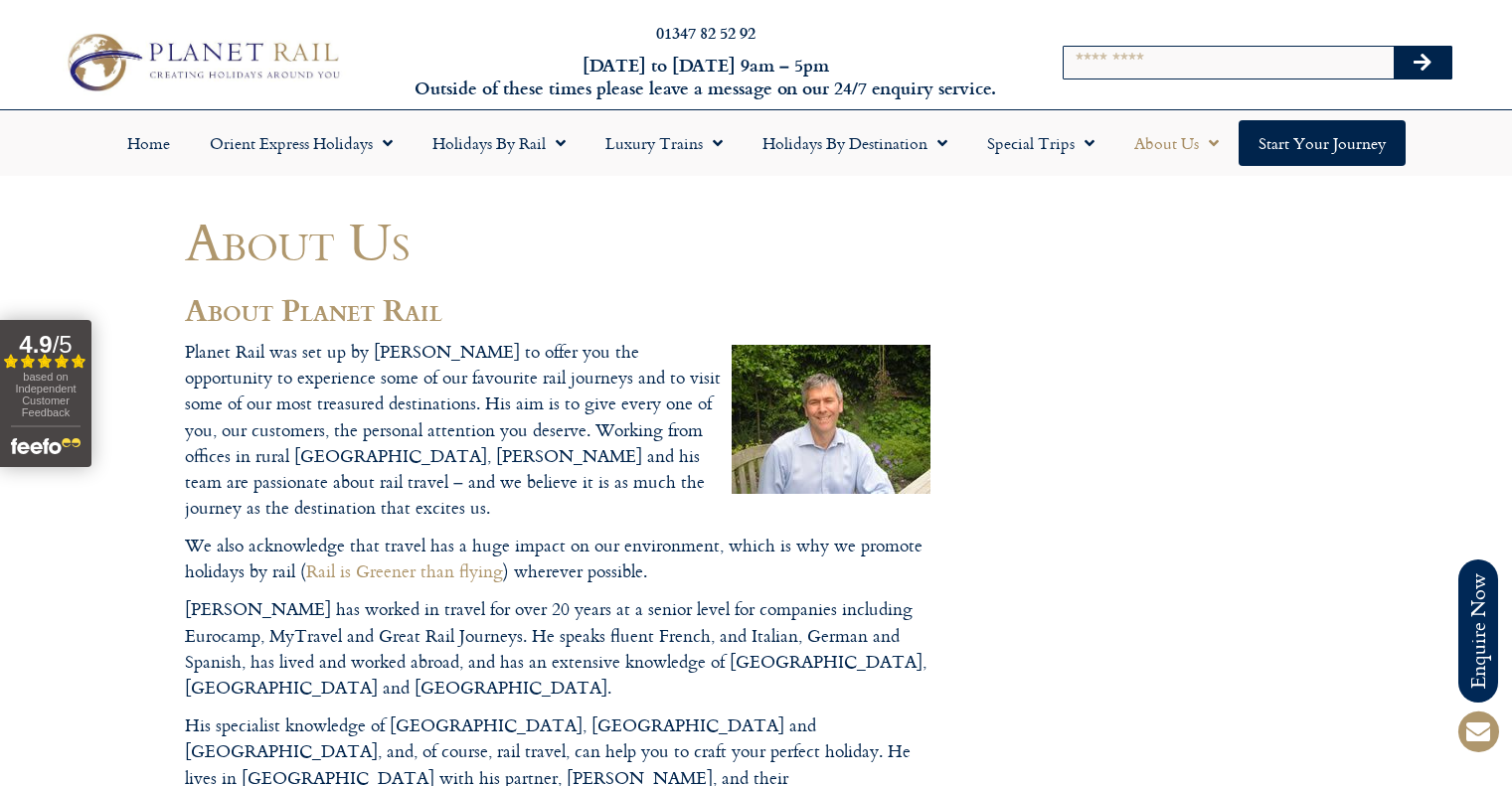 scroll, scrollTop: 0, scrollLeft: 0, axis: both 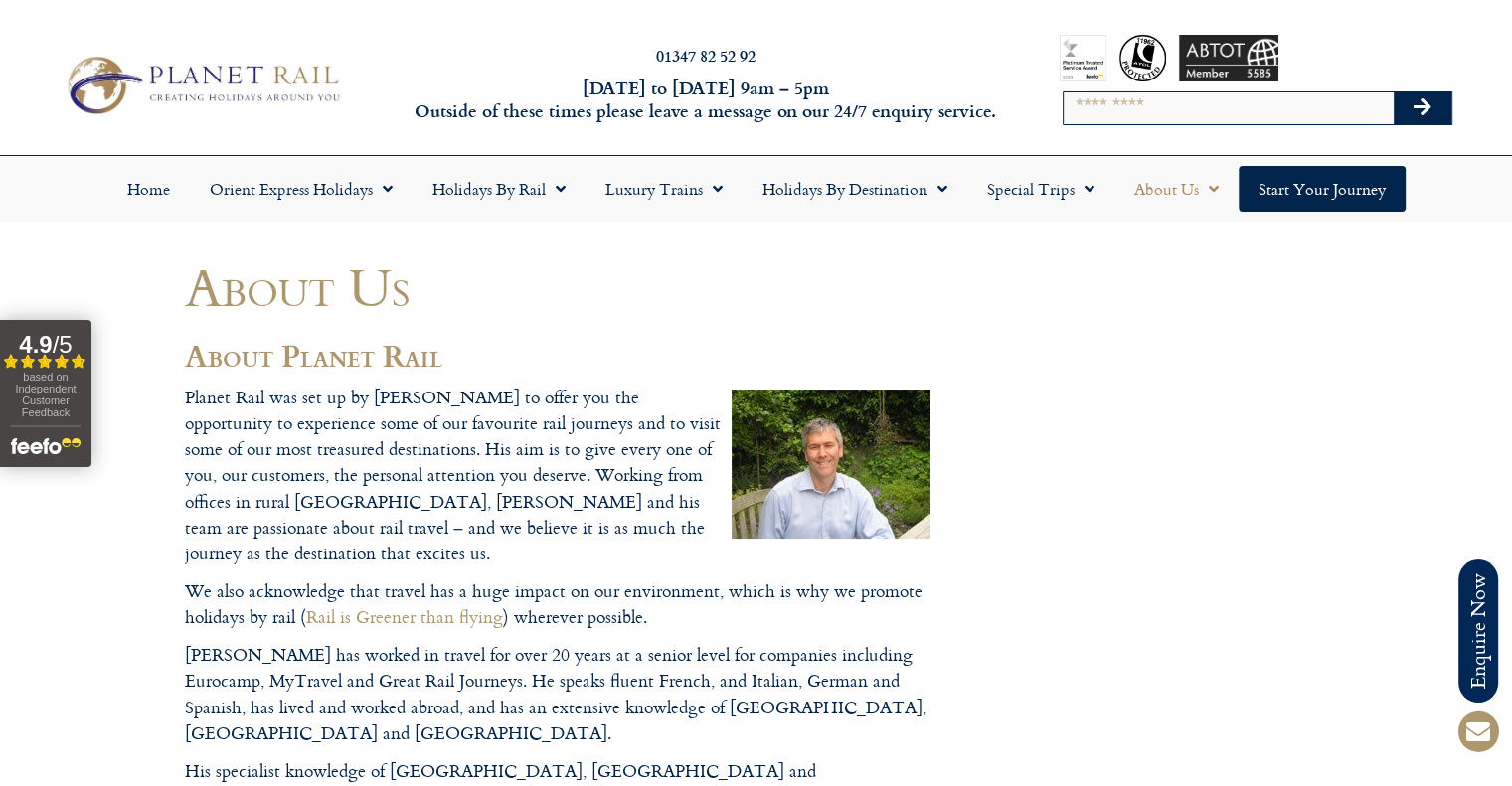 click on "Search" at bounding box center (1229, 108) 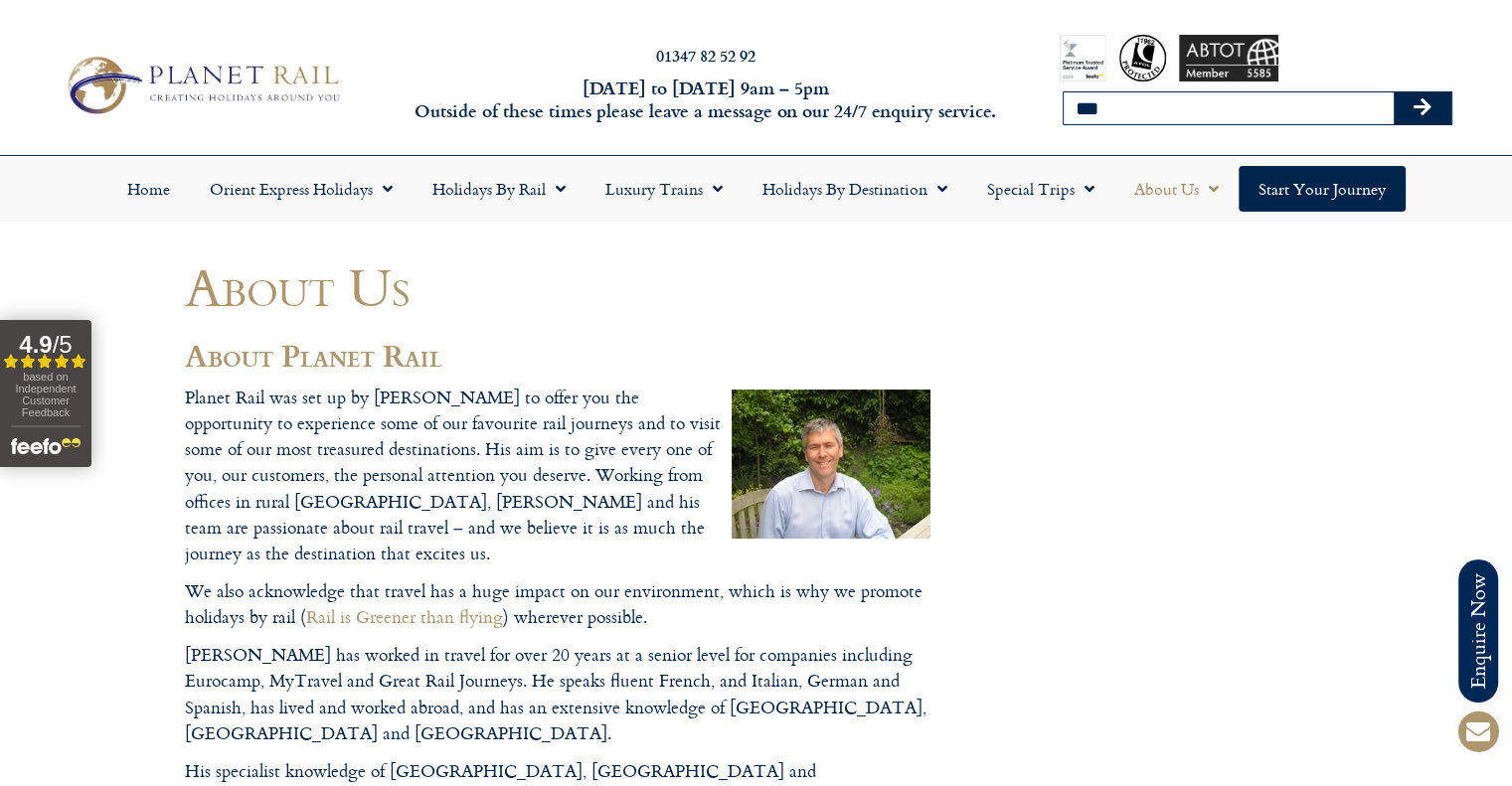 type on "***" 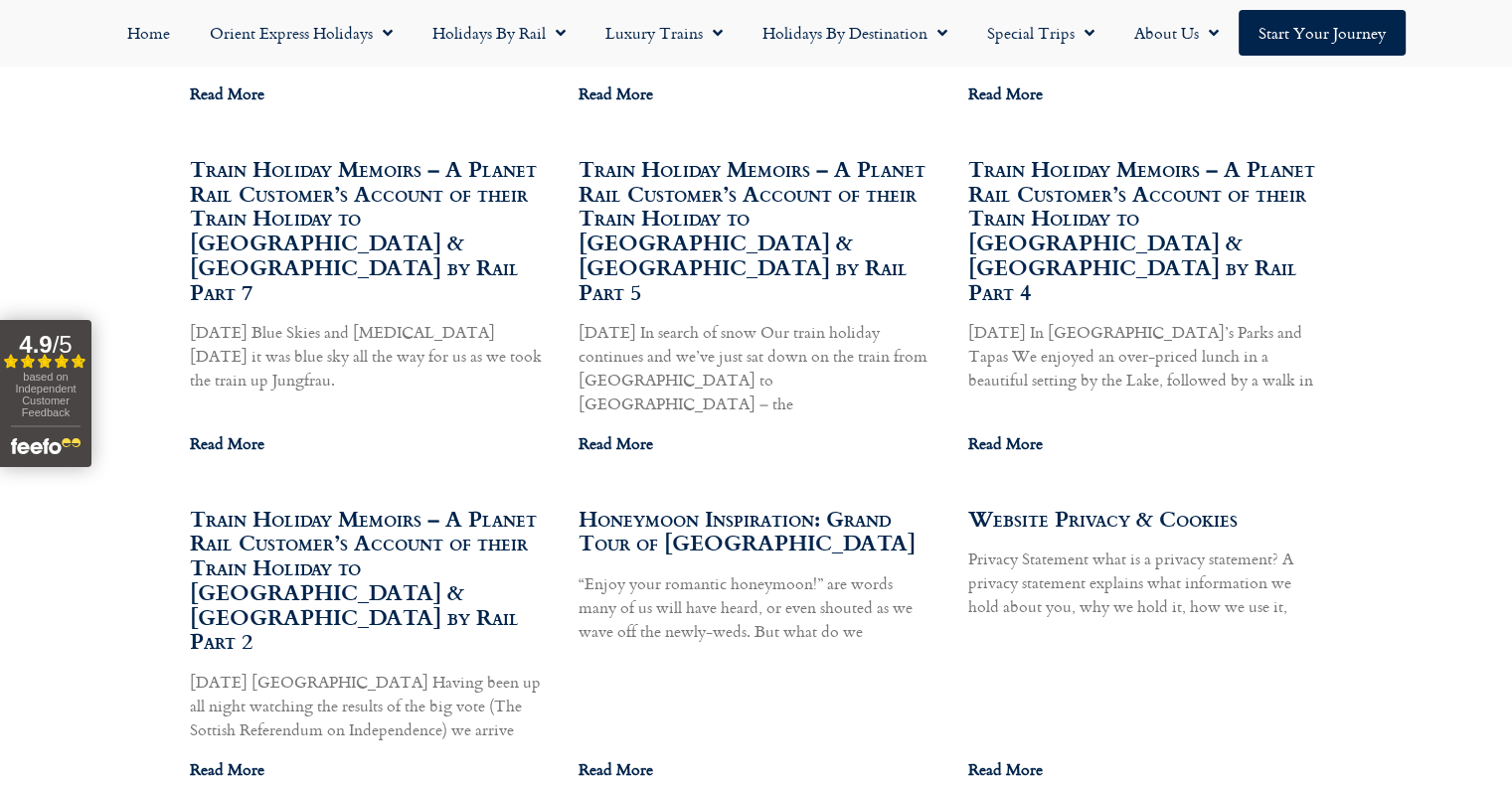 scroll, scrollTop: 2087, scrollLeft: 0, axis: vertical 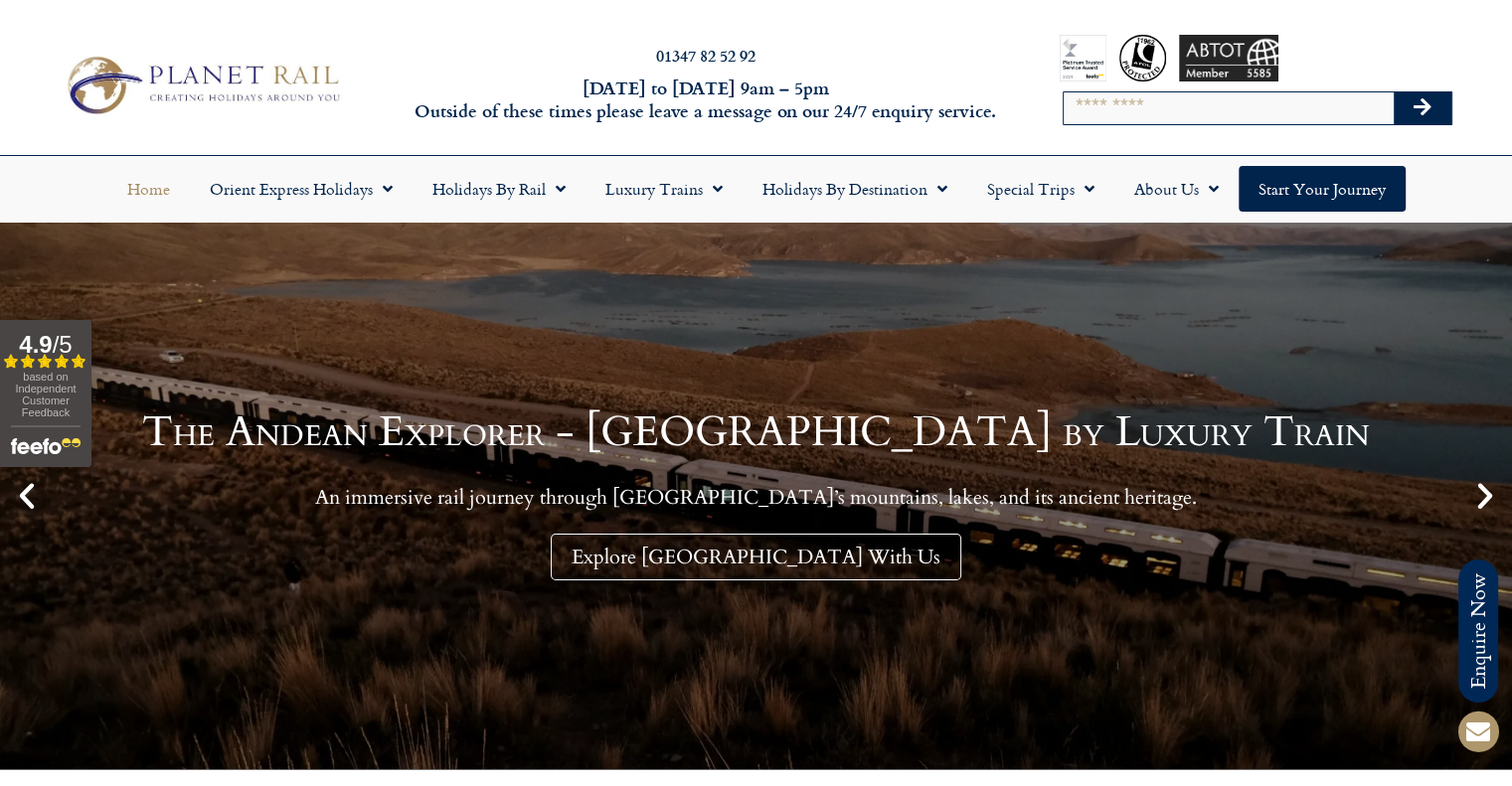 click on "Search" at bounding box center (1229, 108) 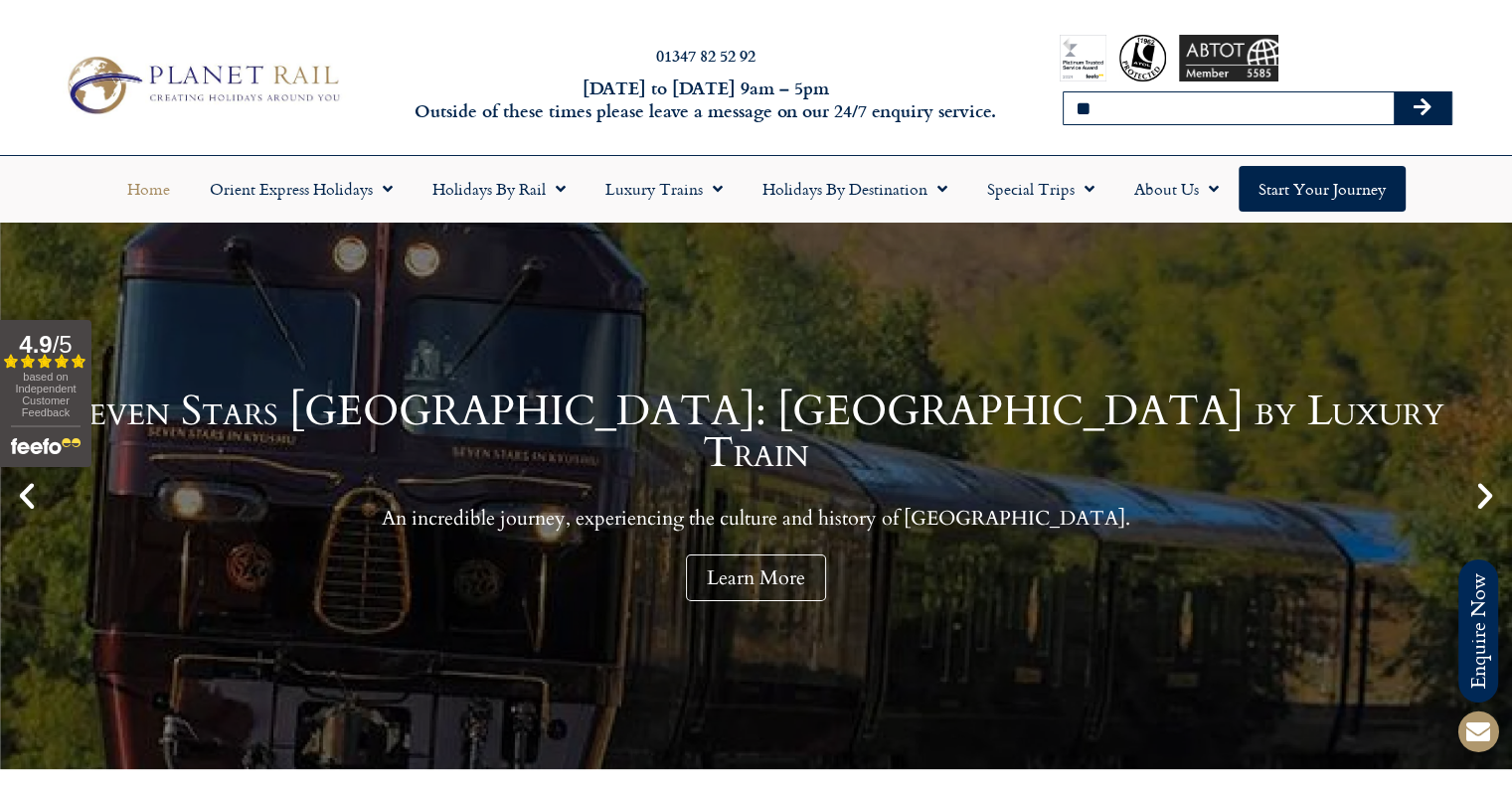 type on "*" 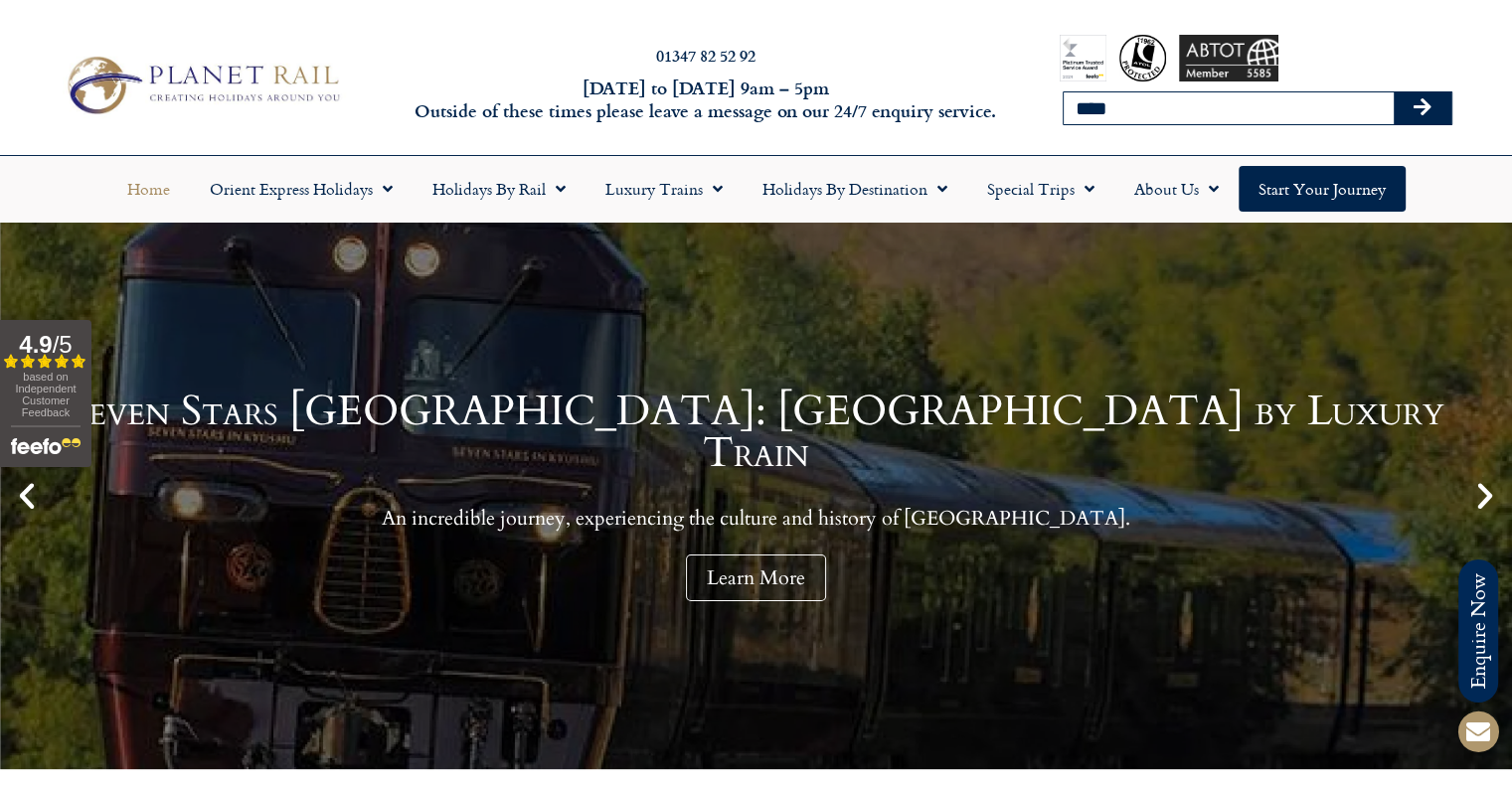 type on "****" 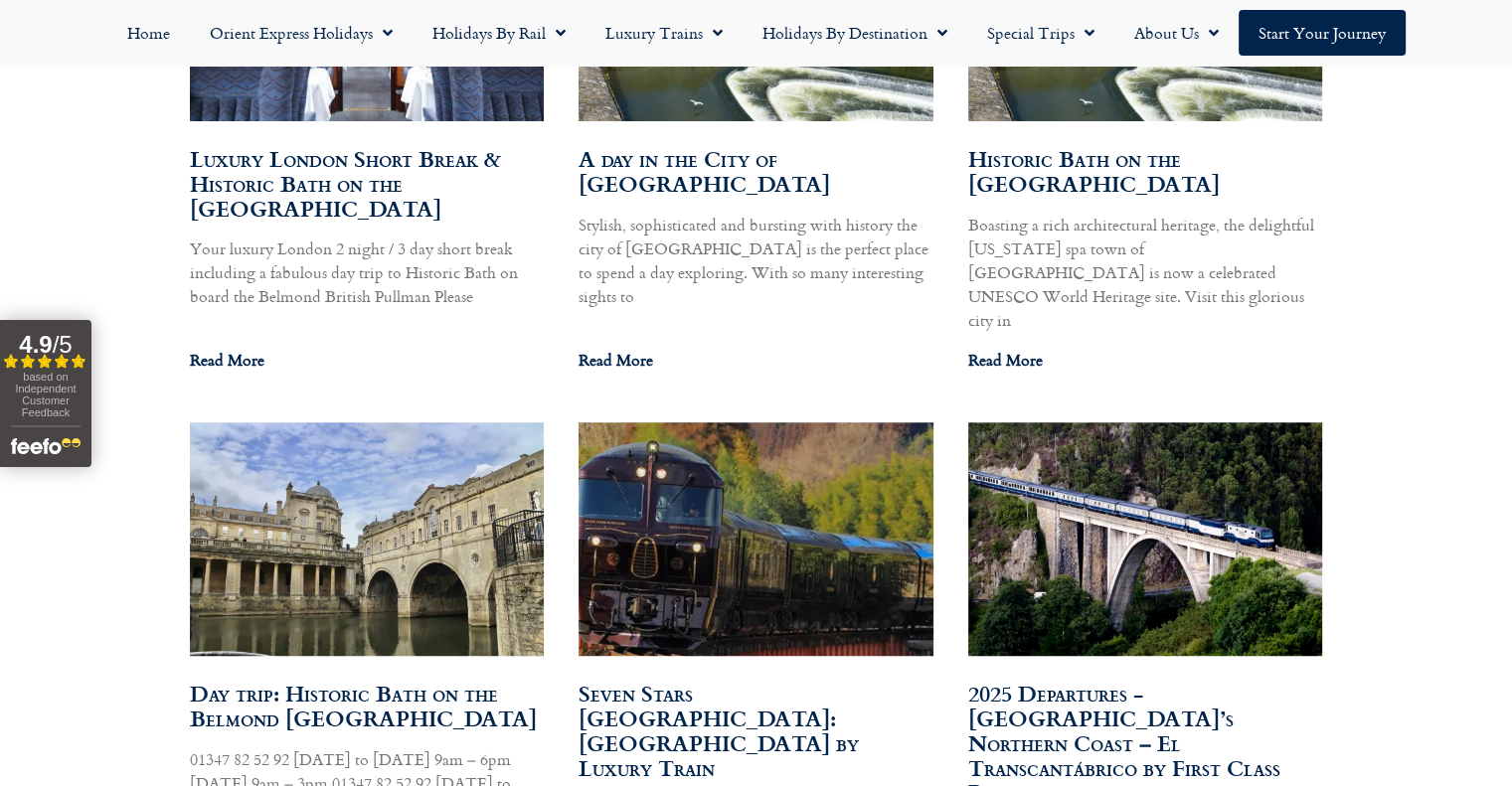 scroll, scrollTop: 1292, scrollLeft: 0, axis: vertical 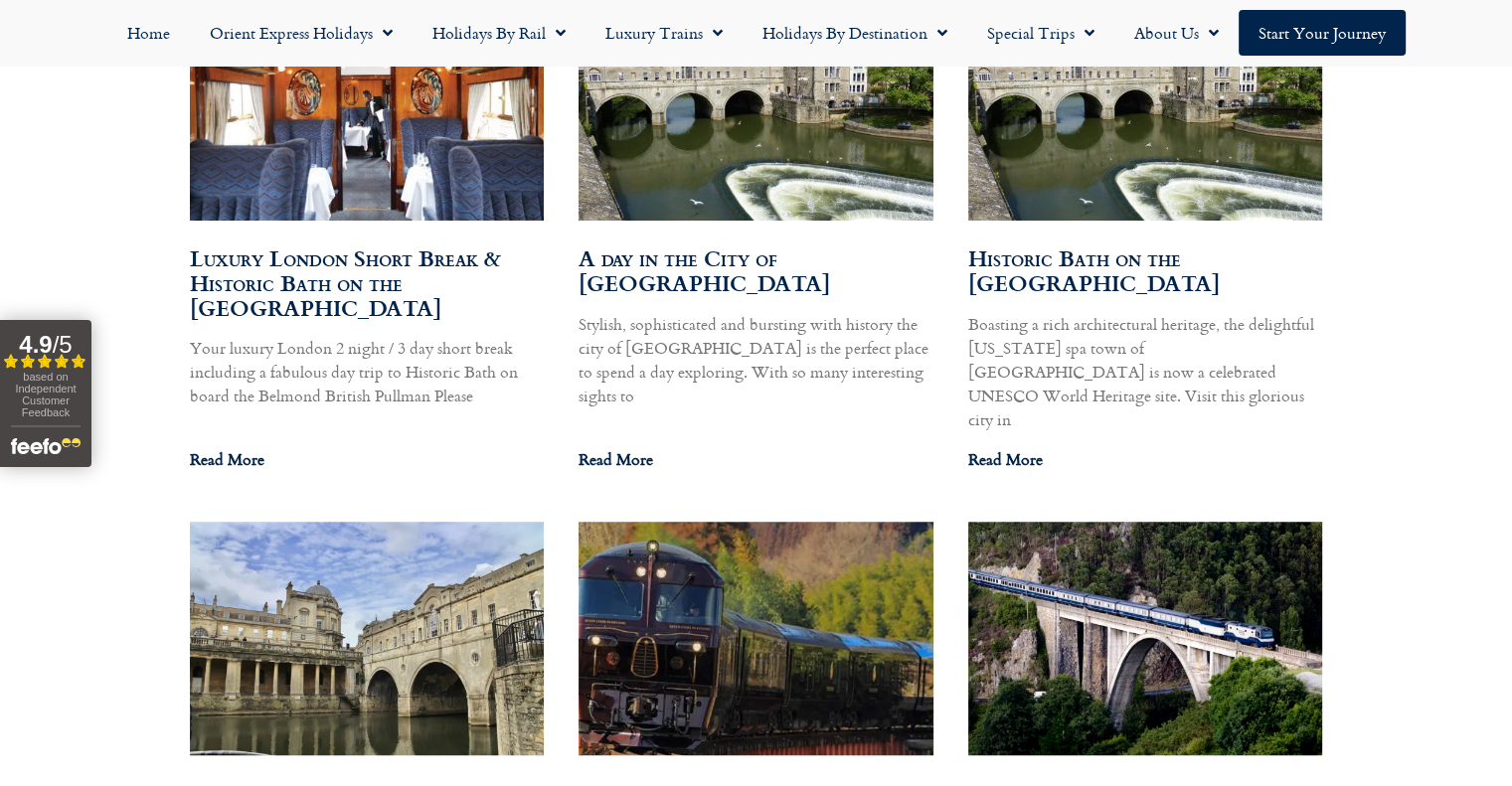 click at bounding box center [366, 103] 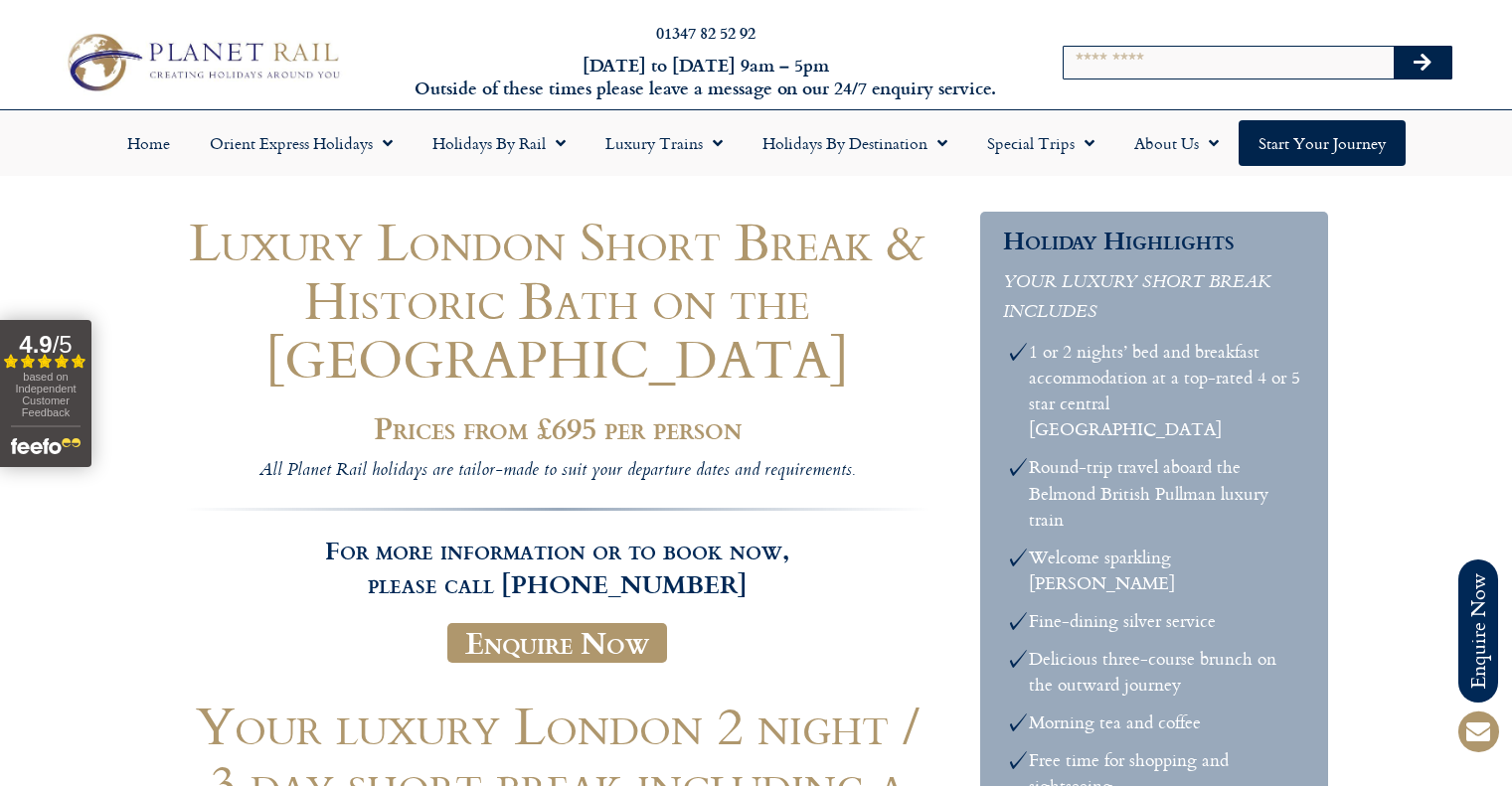 scroll, scrollTop: 0, scrollLeft: 0, axis: both 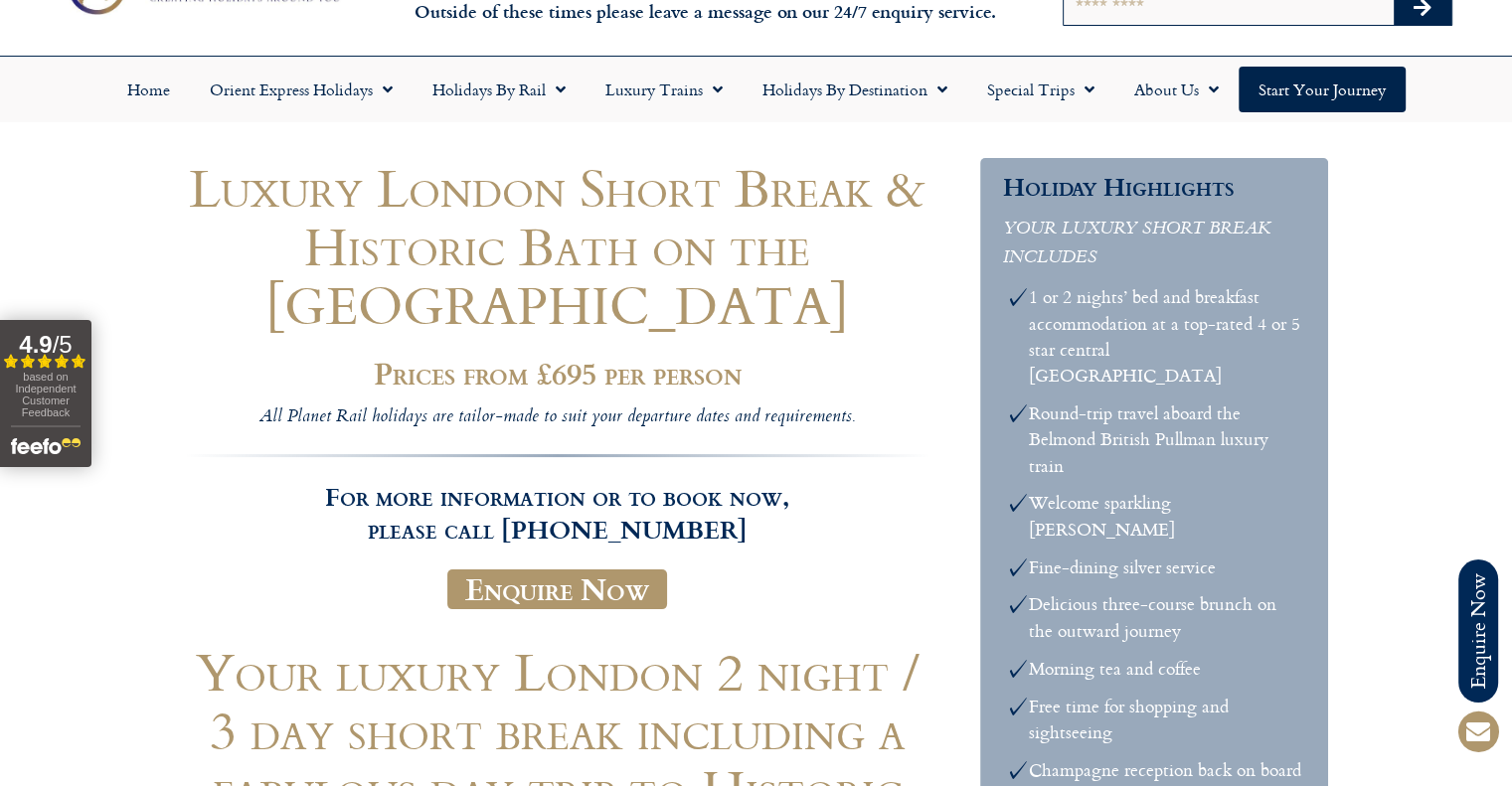 click on "Call us on  [PHONE_NUMBER]  to enquire about our tailor made holidays by rail
FURTHER INFORMATION
Insure your trip with Holiday Extras
Planet Rail on Facebook
Follow us on Twitter
Booking Conditions
Terms of Use
Privacy & Cookies
Employment Opportunities
Insure your trip with Holiday Extras
Planet Rail on Facebook
Follow us on Twitter
Booking Conditions
Terms of Use
Privacy & Cookies
Employment Opportunities
ARTICLES
Art at the [GEOGRAPHIC_DATA] in [GEOGRAPHIC_DATA]" at bounding box center [756, 5932] 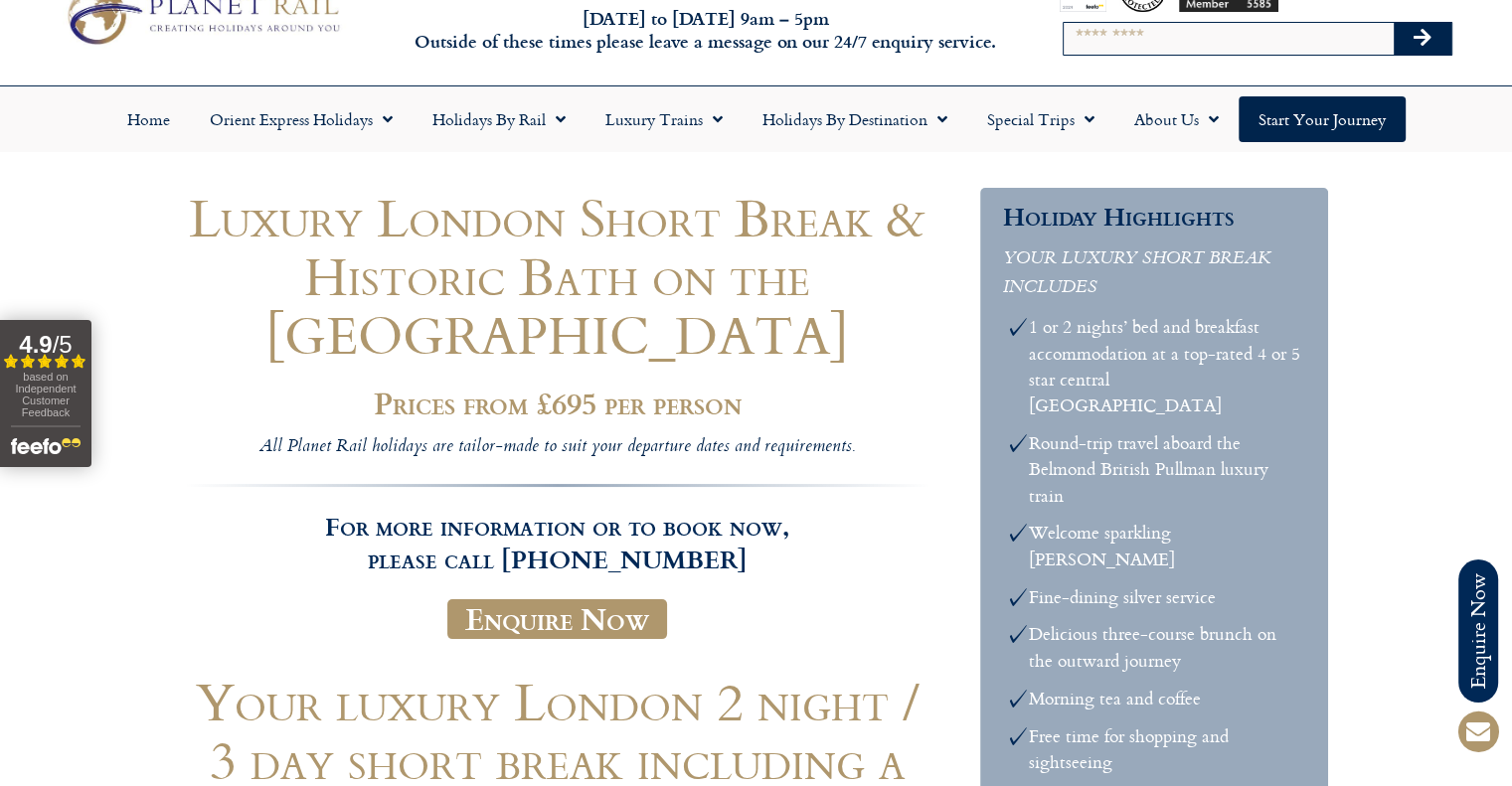 scroll, scrollTop: 99, scrollLeft: 0, axis: vertical 